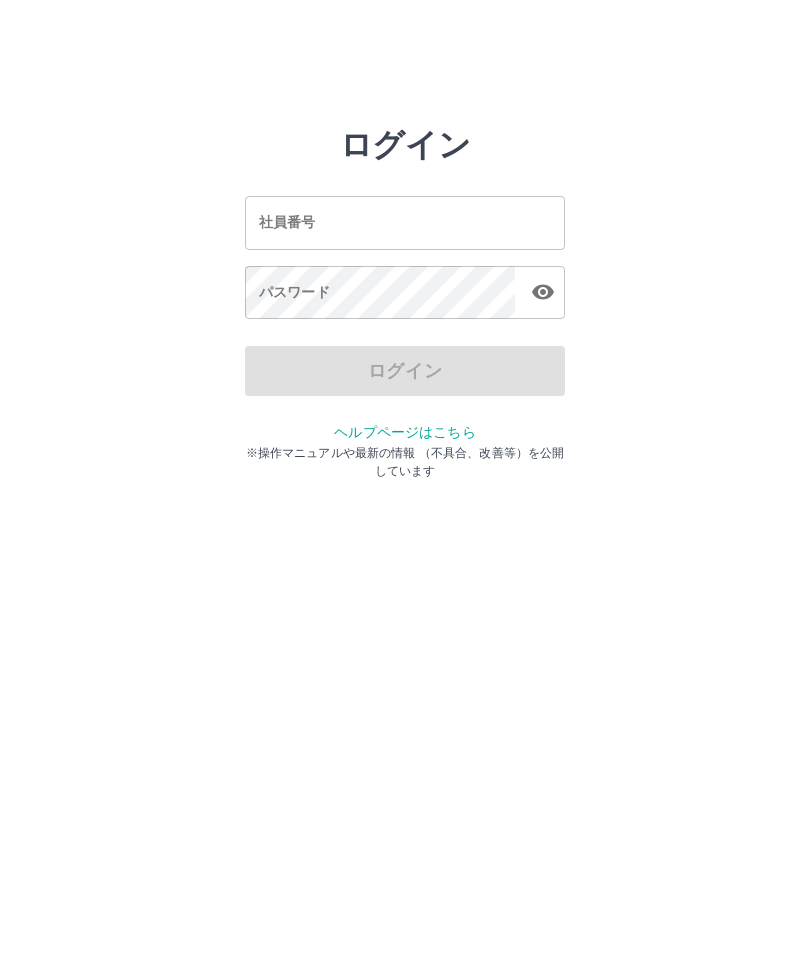 scroll, scrollTop: 0, scrollLeft: 0, axis: both 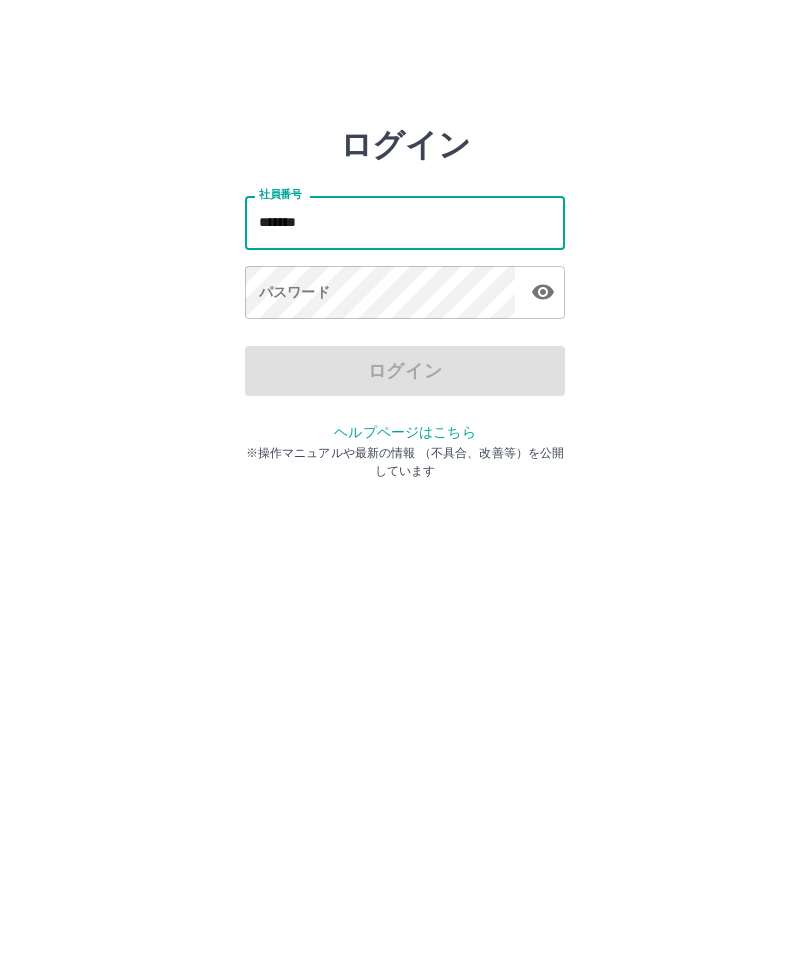 type on "*******" 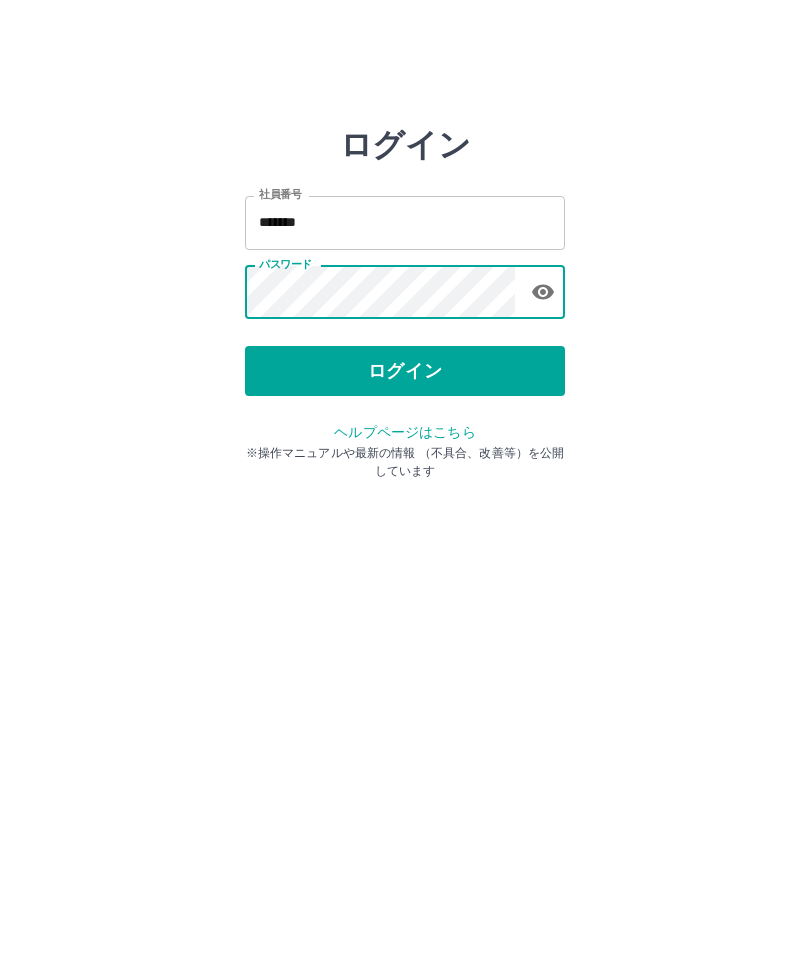 click on "ログイン" at bounding box center (405, 371) 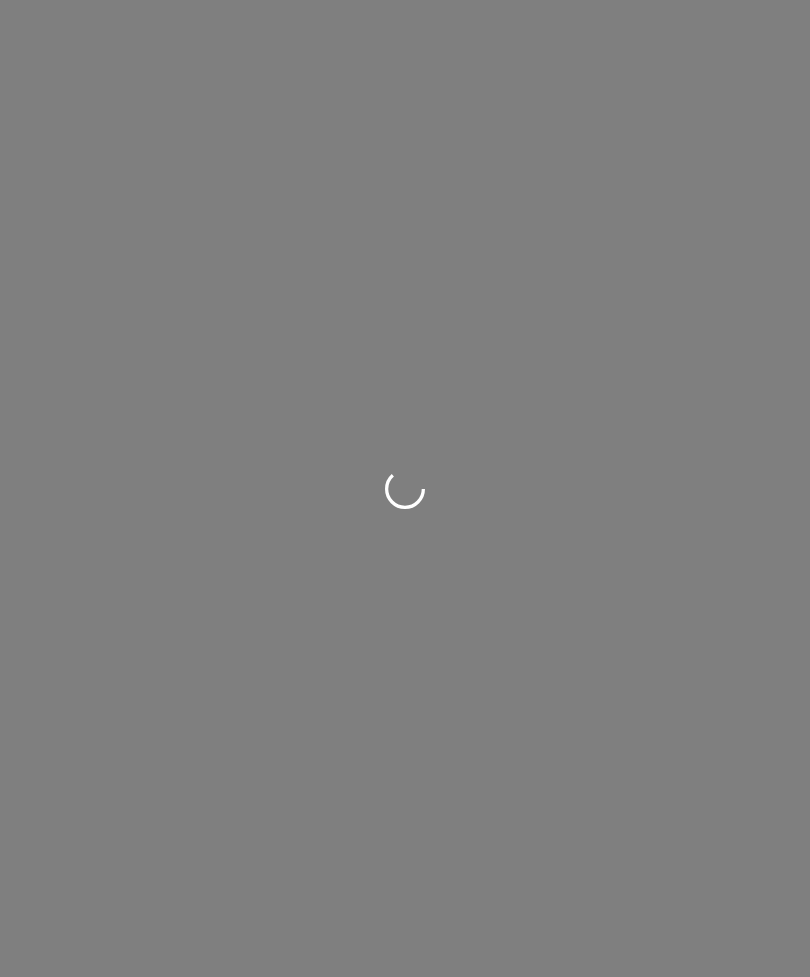 scroll, scrollTop: 0, scrollLeft: 0, axis: both 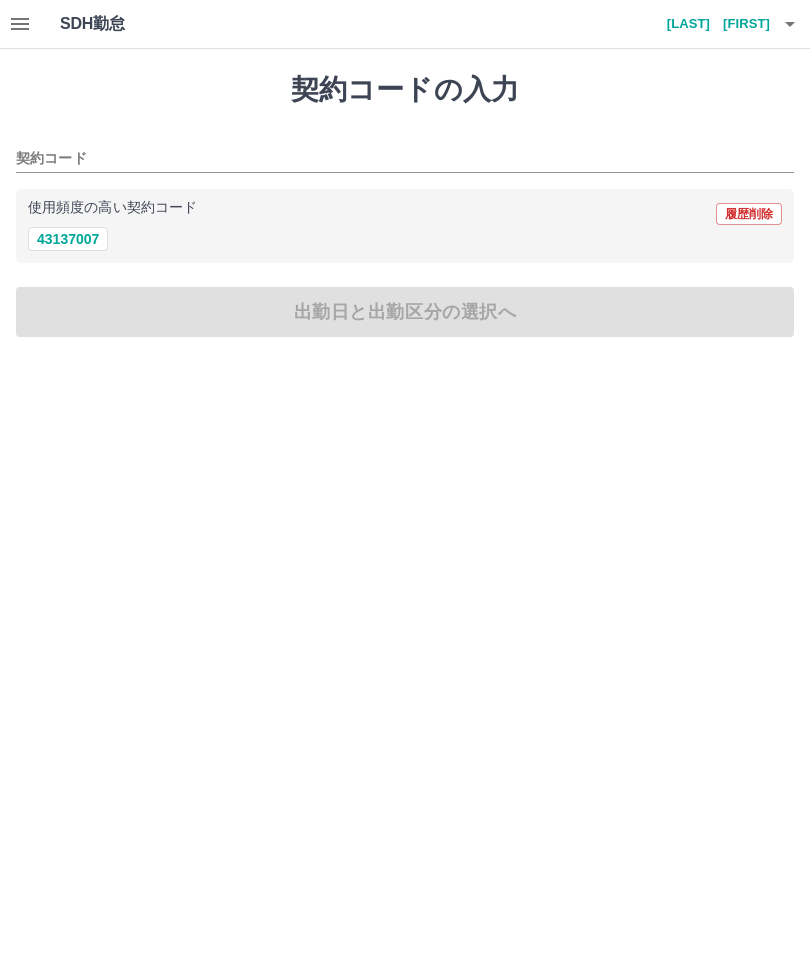 click on "43137007" at bounding box center [68, 239] 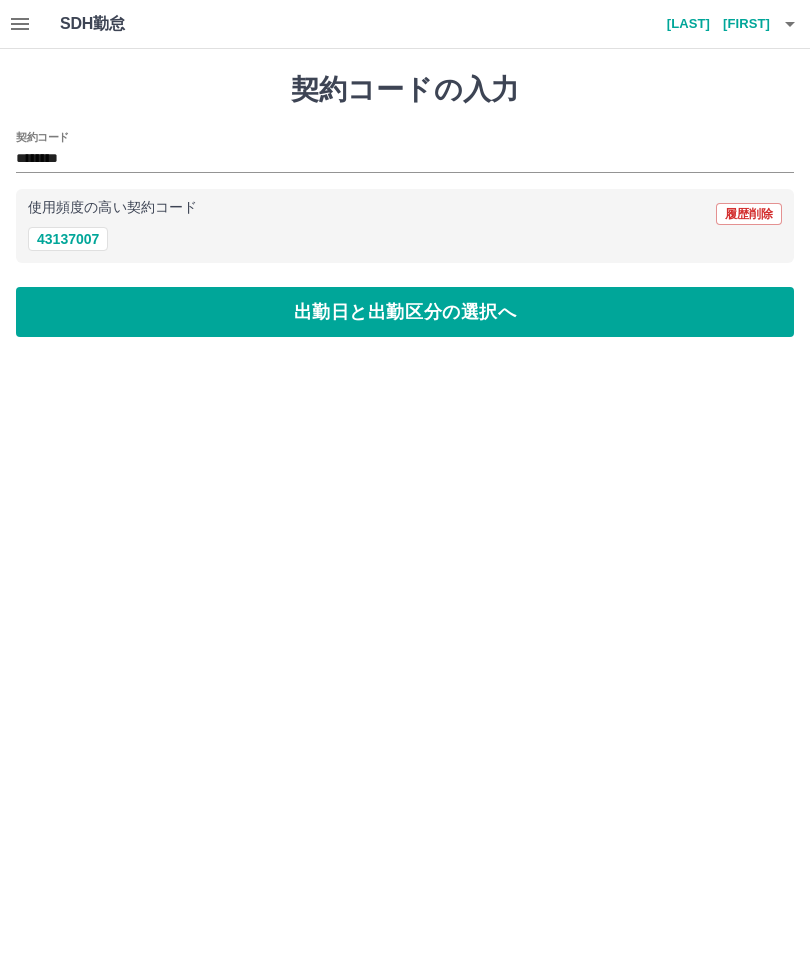 click on "出勤日と出勤区分の選択へ" at bounding box center [405, 312] 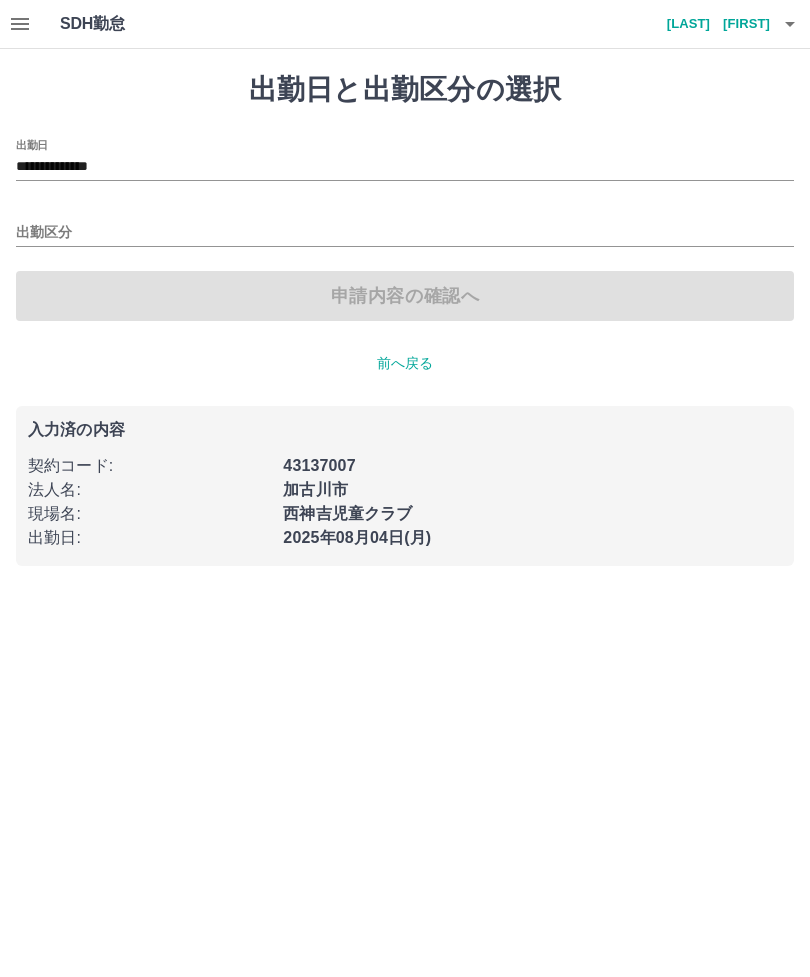 click on "出勤区分" at bounding box center (405, 233) 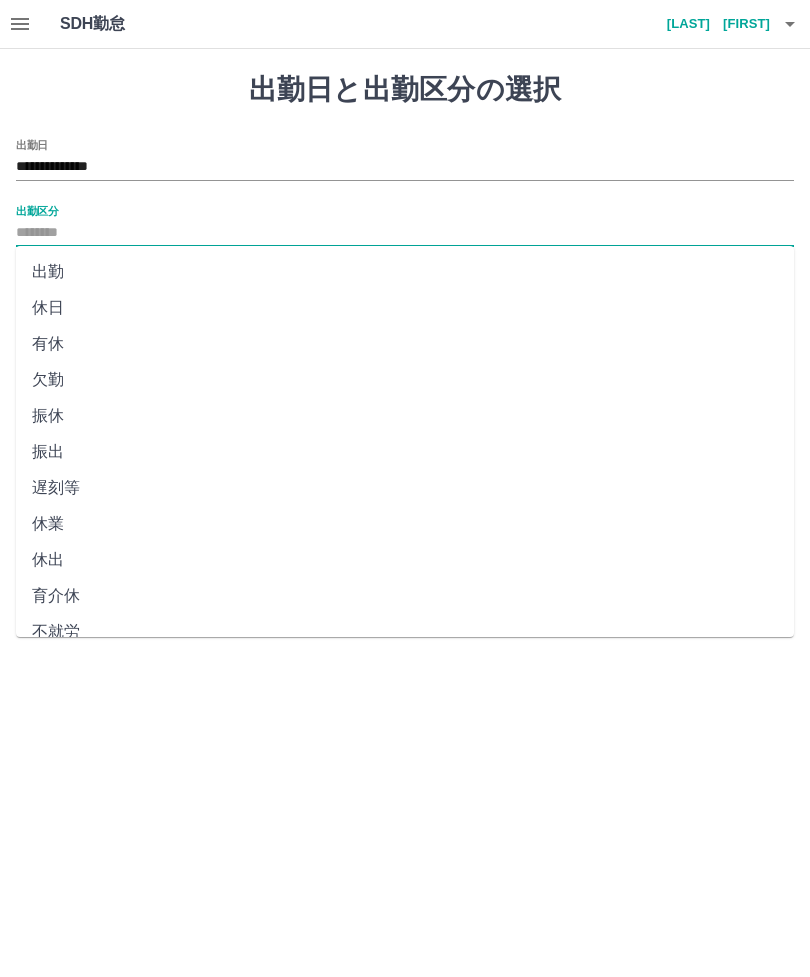 click on "出勤" at bounding box center [405, 272] 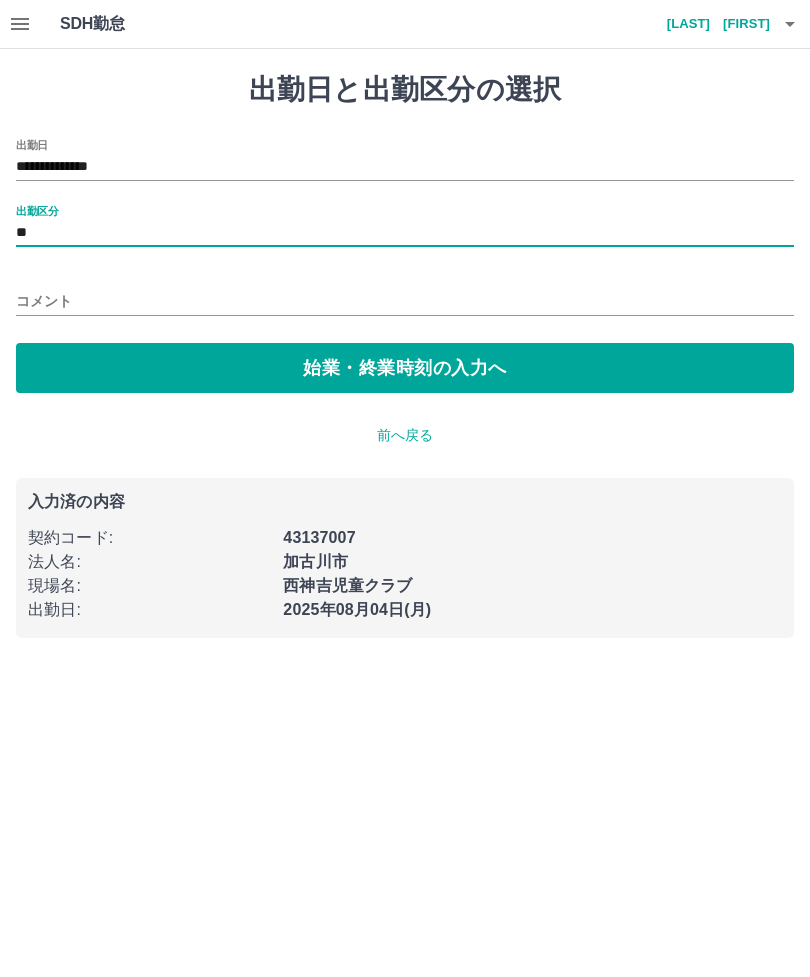 type on "**" 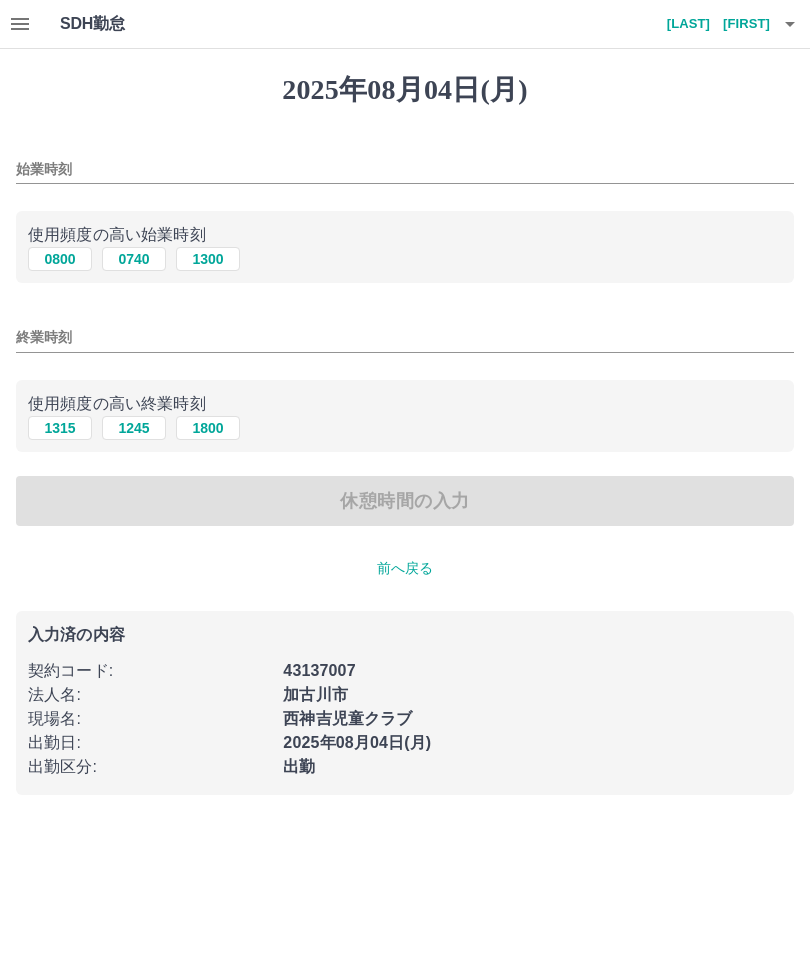 click on "使用頻度の高い始業時刻" at bounding box center (405, 235) 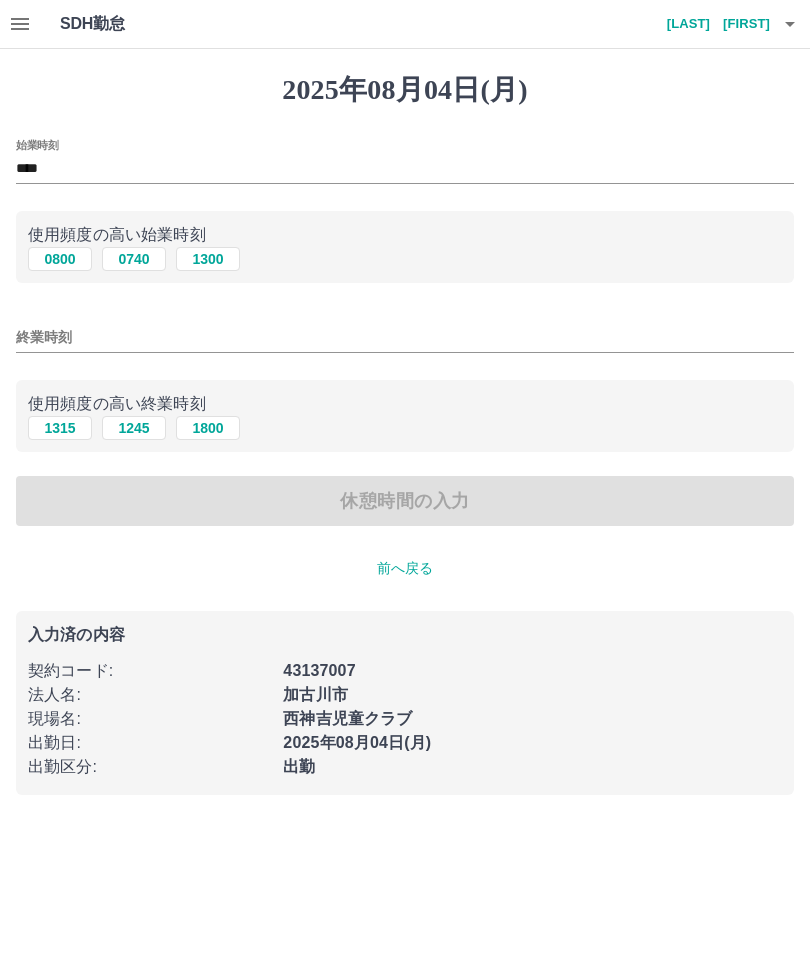click on "使用頻度の高い終業時刻" at bounding box center (405, 404) 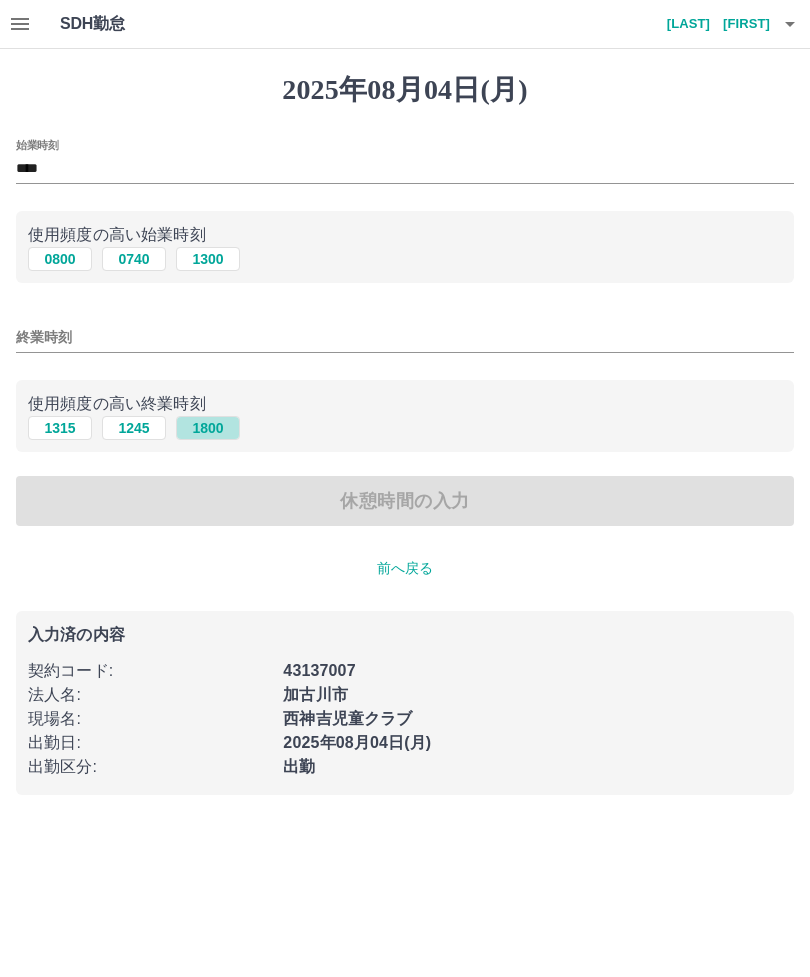 click on "1800" at bounding box center [208, 428] 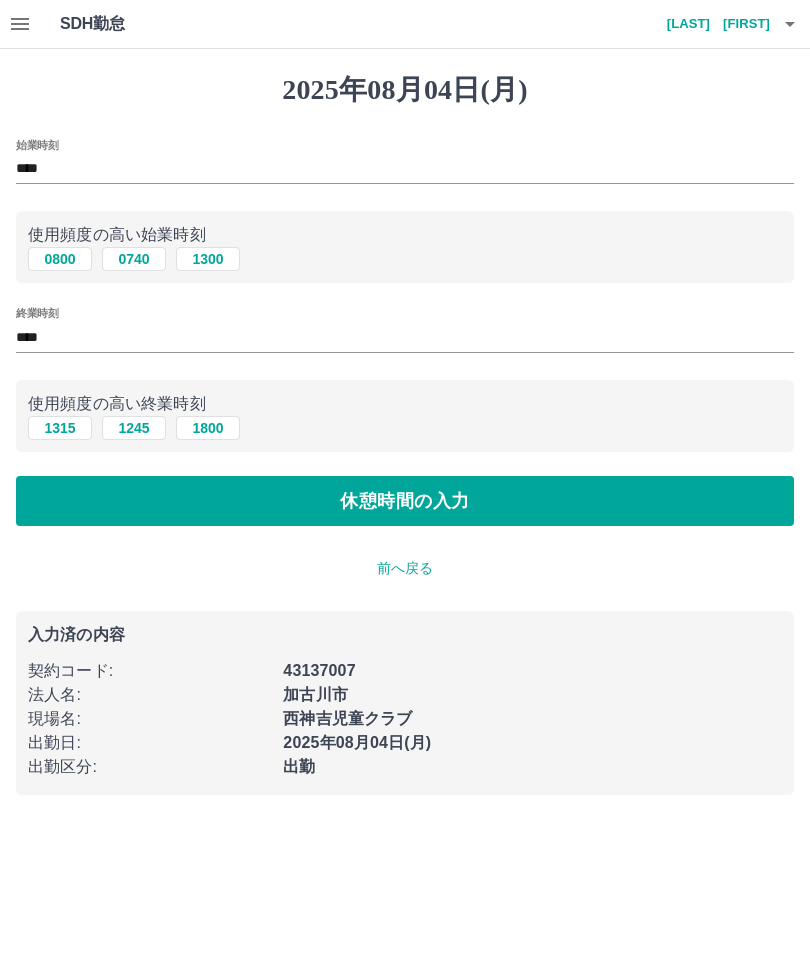 click on "休憩時間の入力" at bounding box center [405, 501] 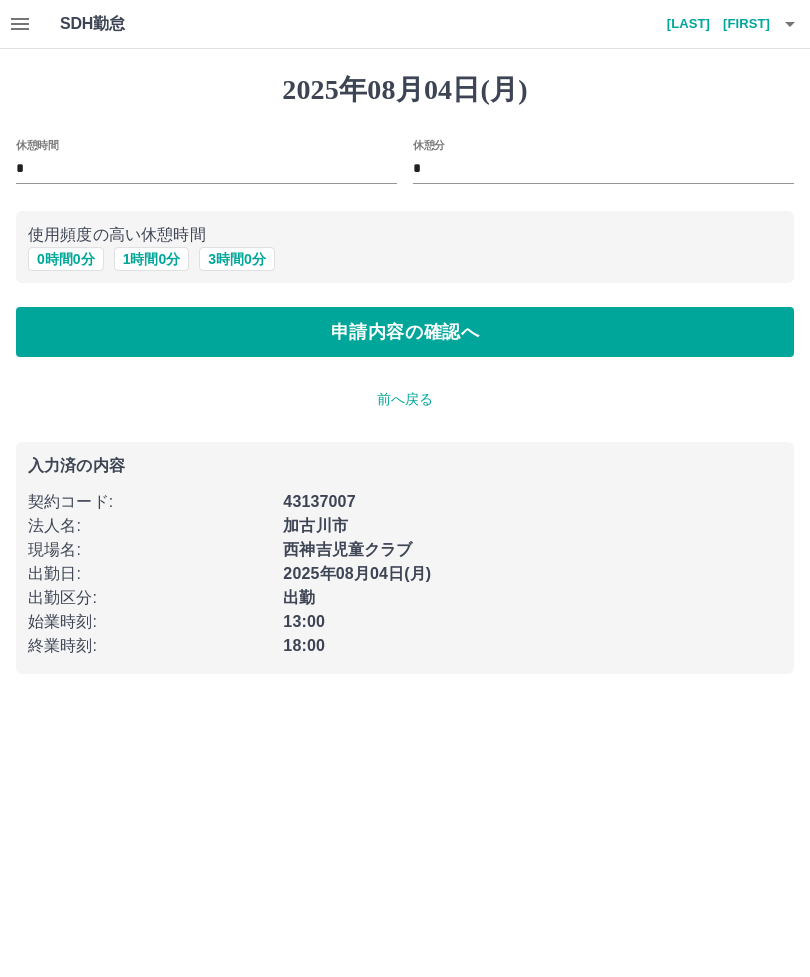 click on "0 時間 0 分" at bounding box center (66, 259) 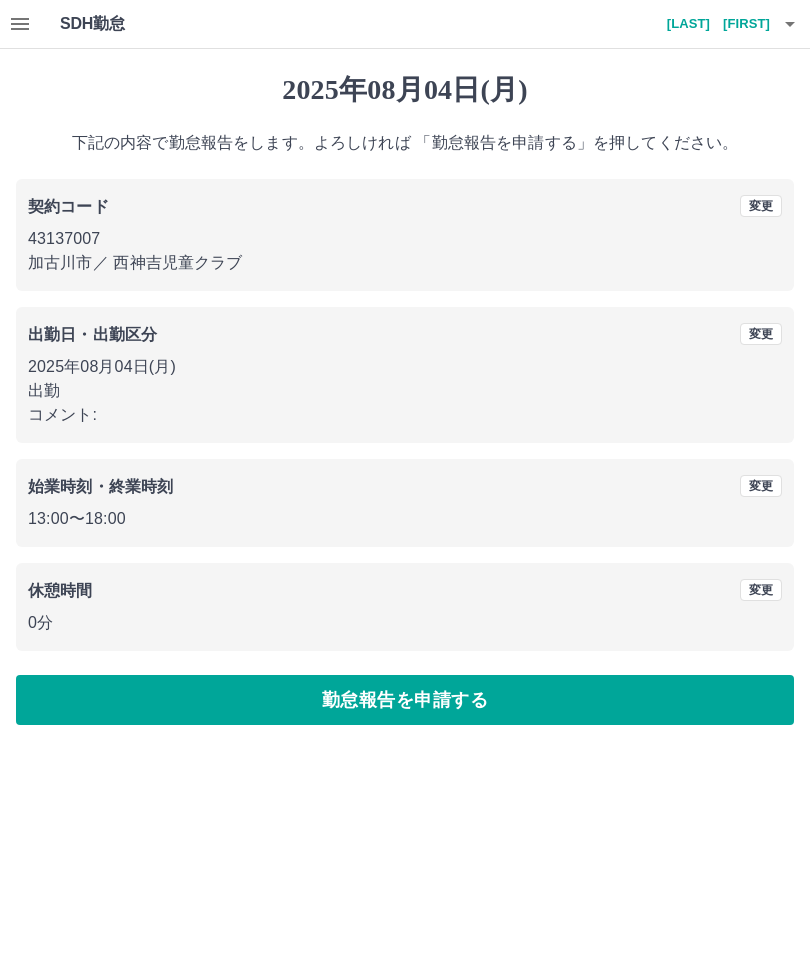 click on "勤怠報告を申請する" at bounding box center [405, 700] 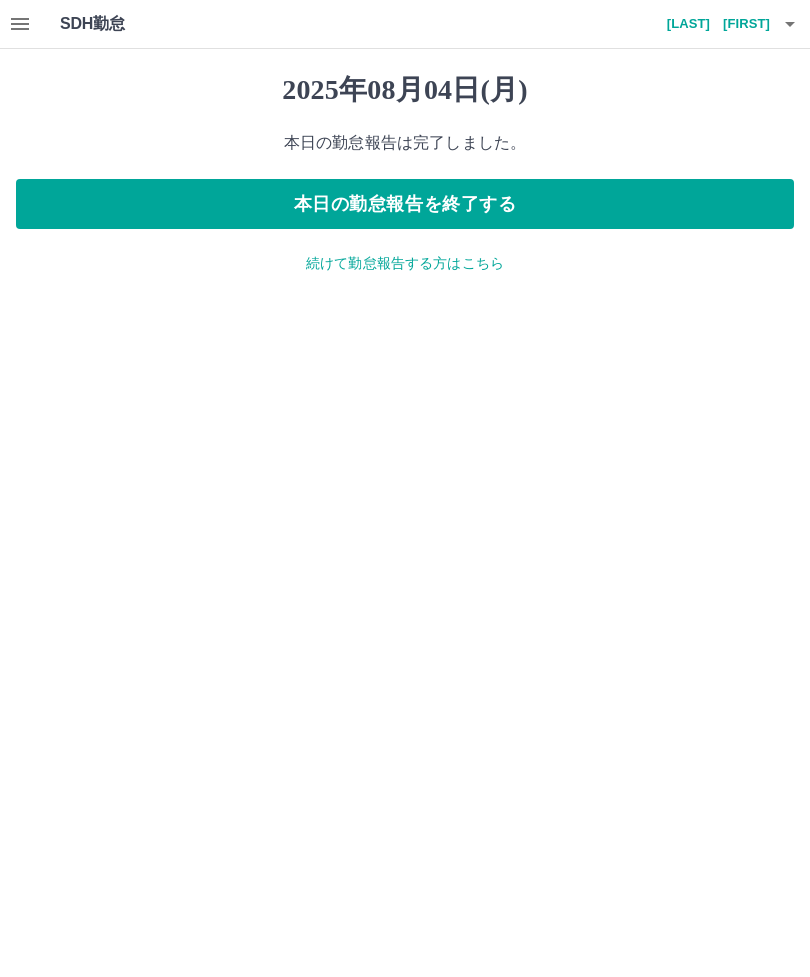 click on "本日の勤怠報告を終了する" at bounding box center (405, 204) 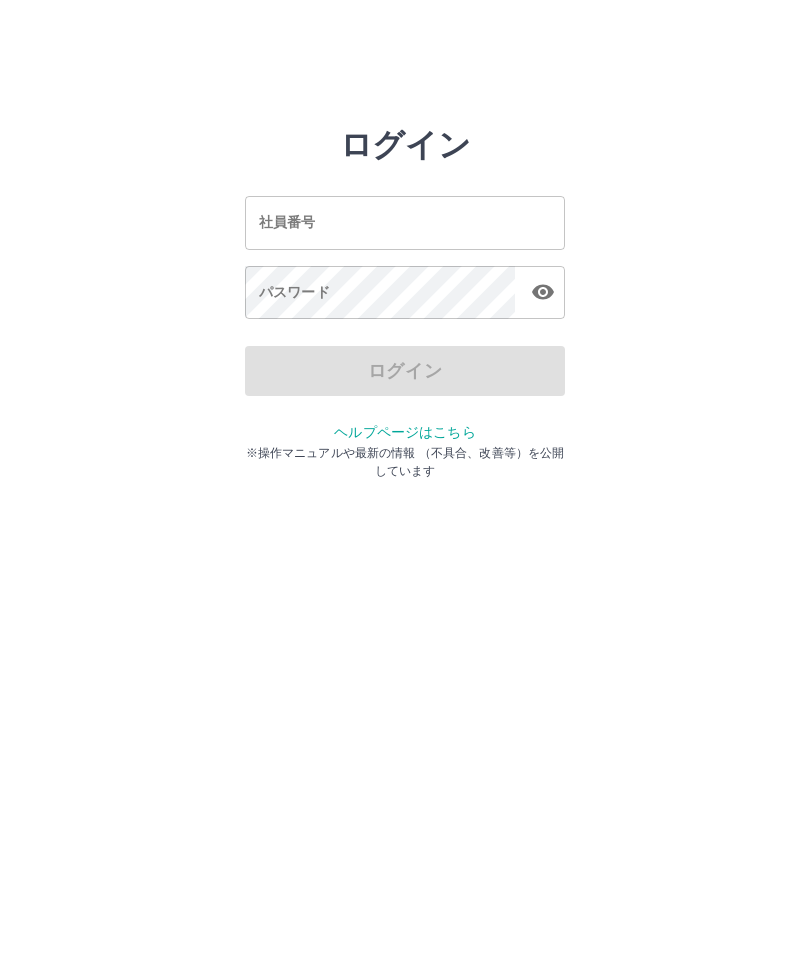 scroll, scrollTop: 0, scrollLeft: 0, axis: both 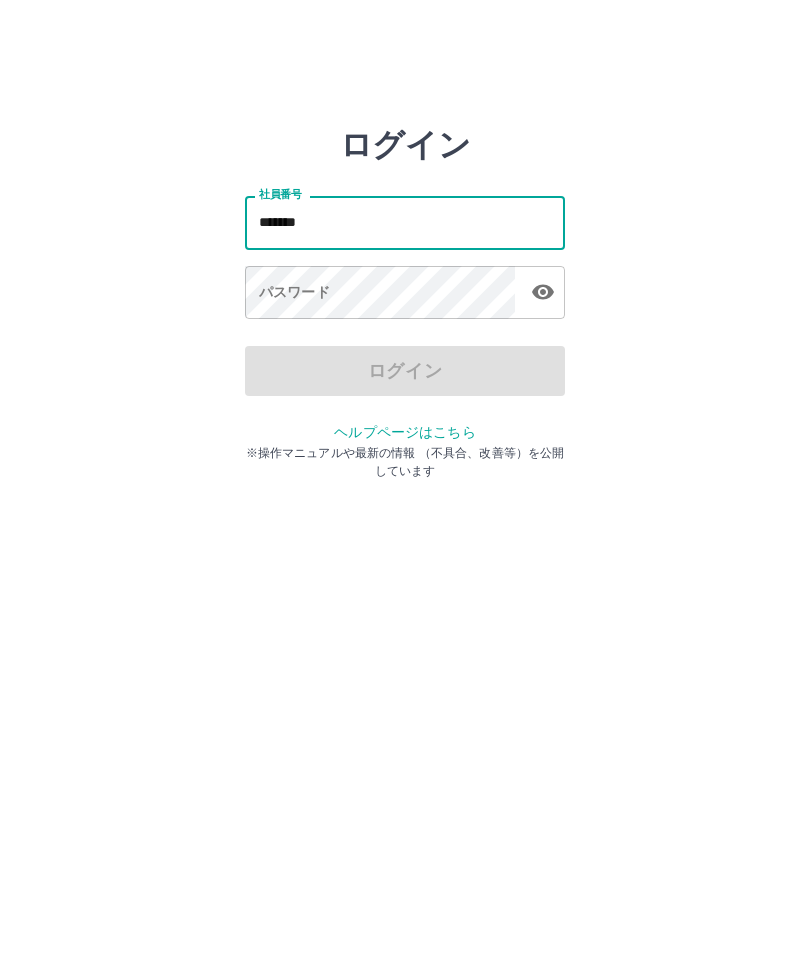type on "*******" 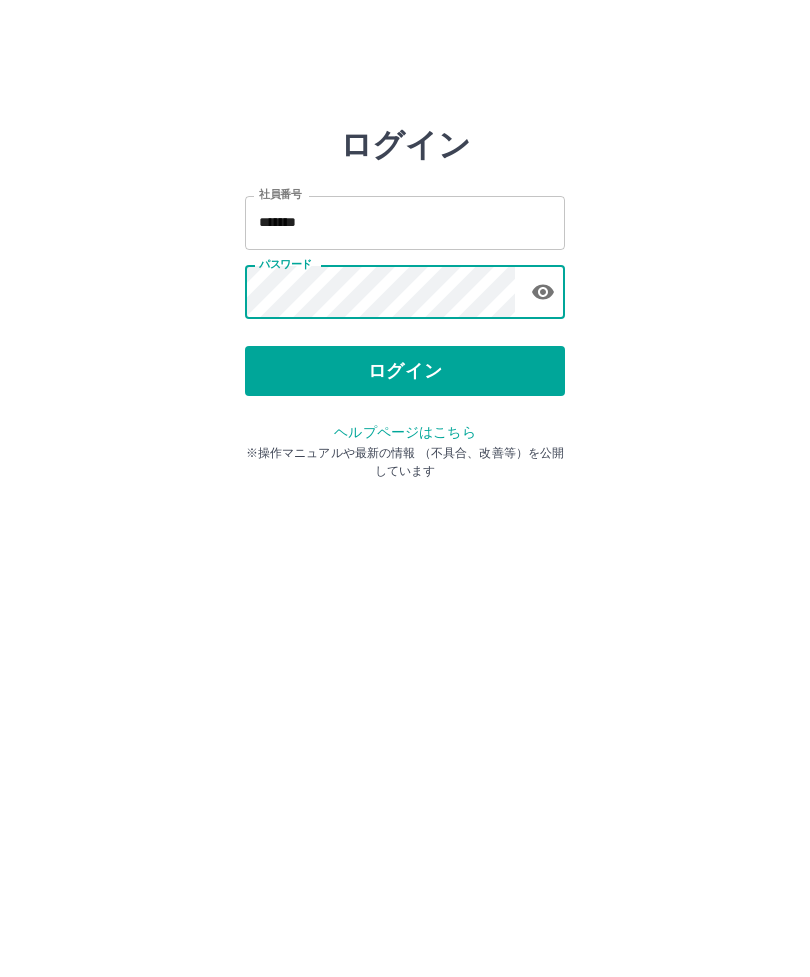 click 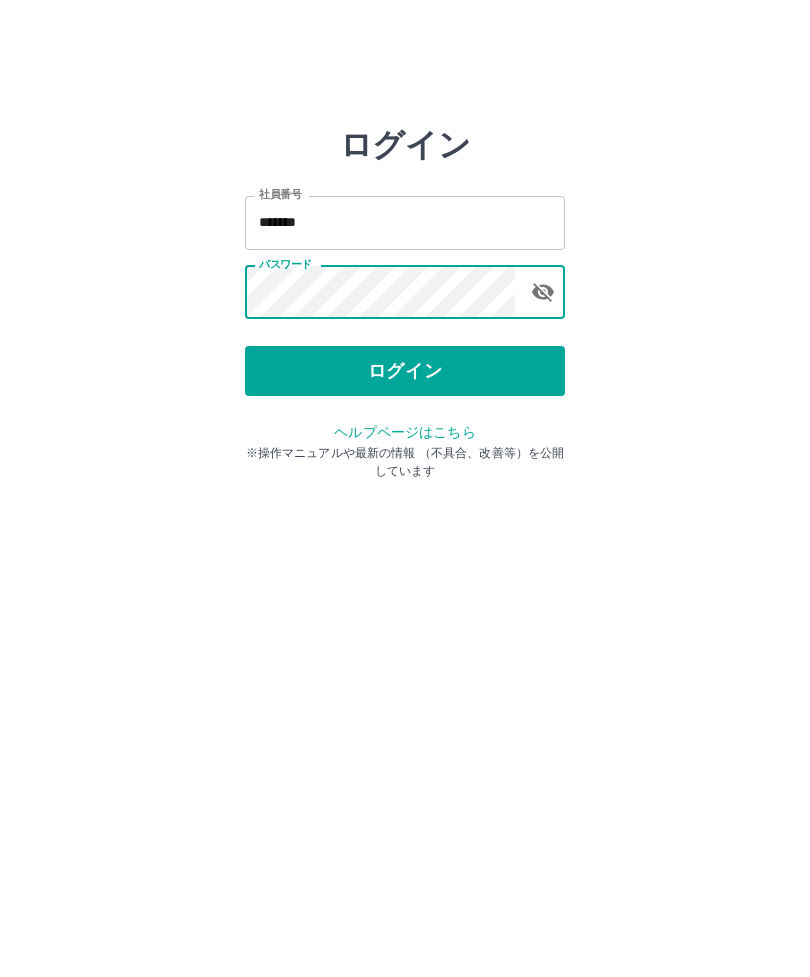 click on "ログイン" at bounding box center (405, 371) 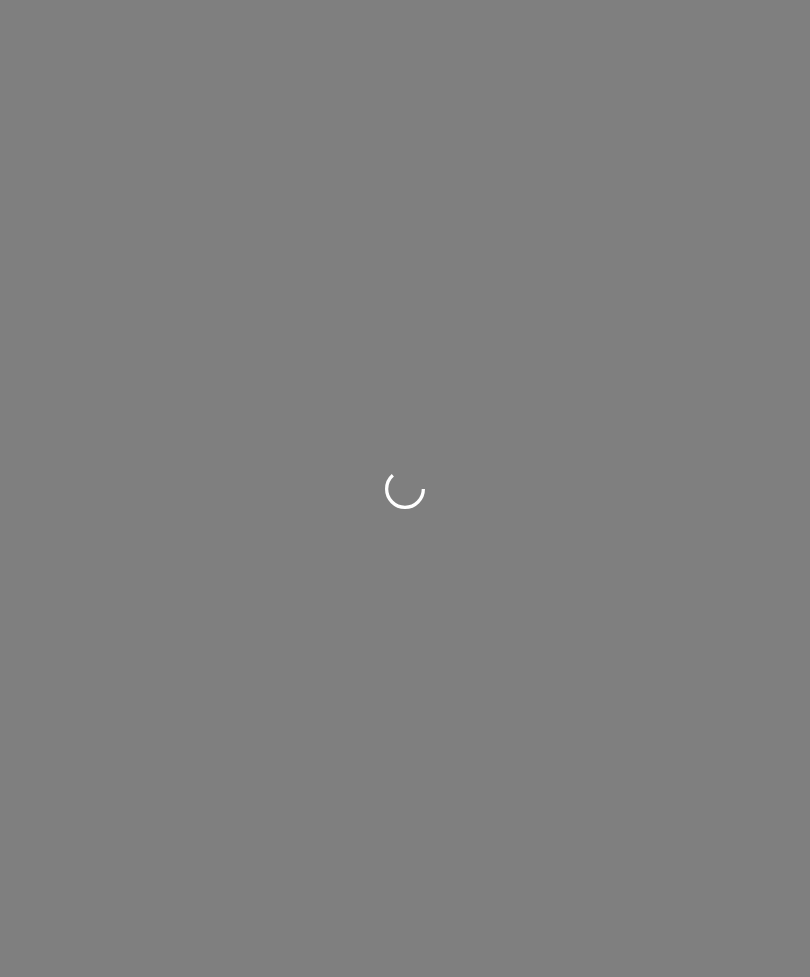 scroll, scrollTop: 0, scrollLeft: 0, axis: both 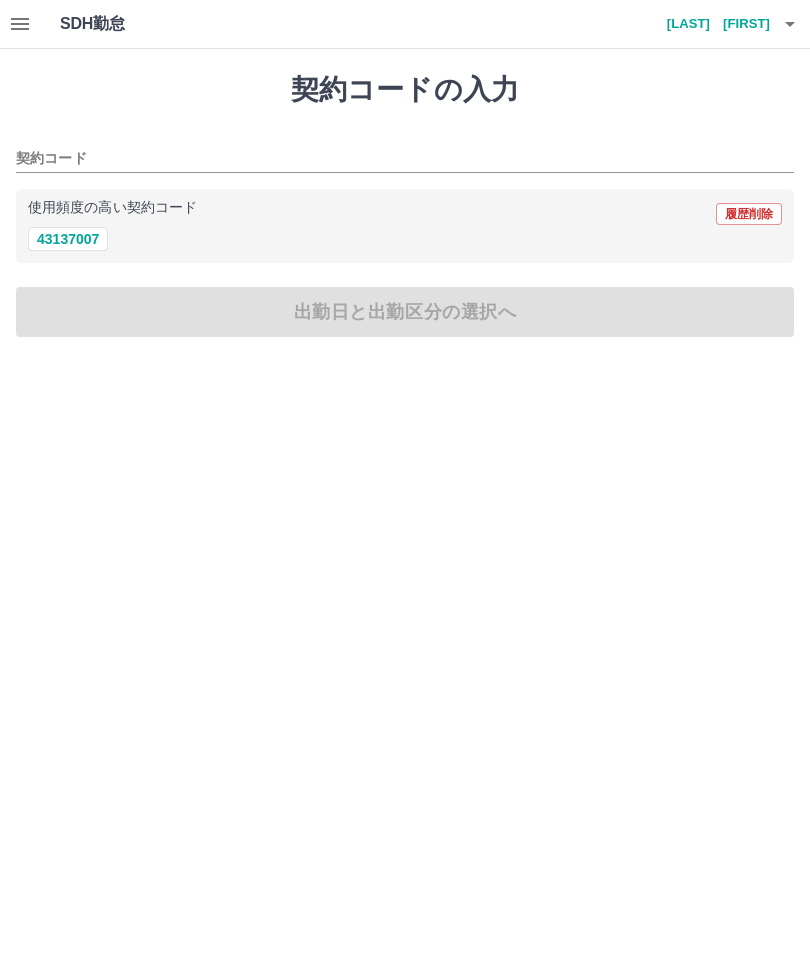 click on "使用頻度の高い契約コード" at bounding box center [112, 208] 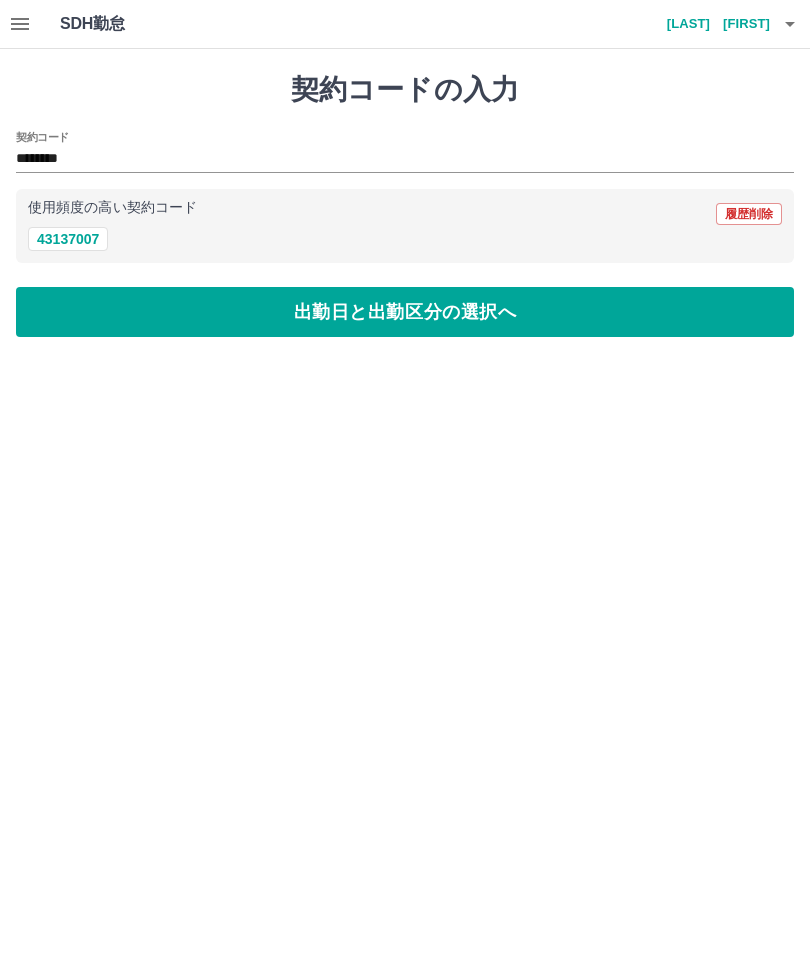 click on "出勤日と出勤区分の選択へ" at bounding box center [405, 312] 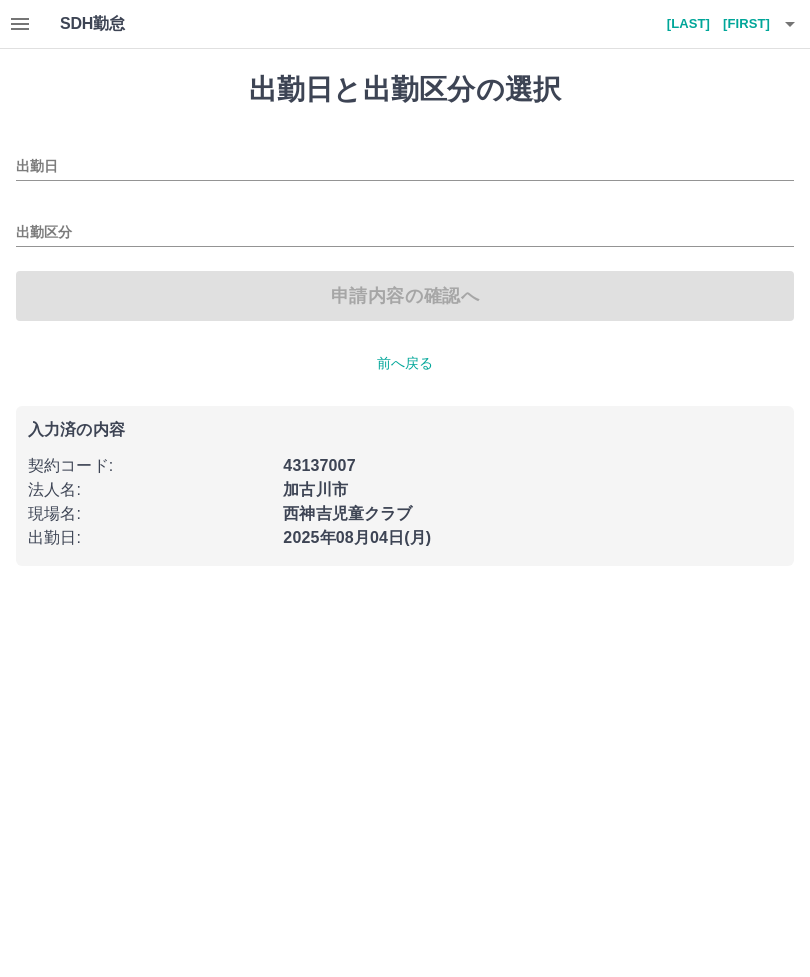 type on "**********" 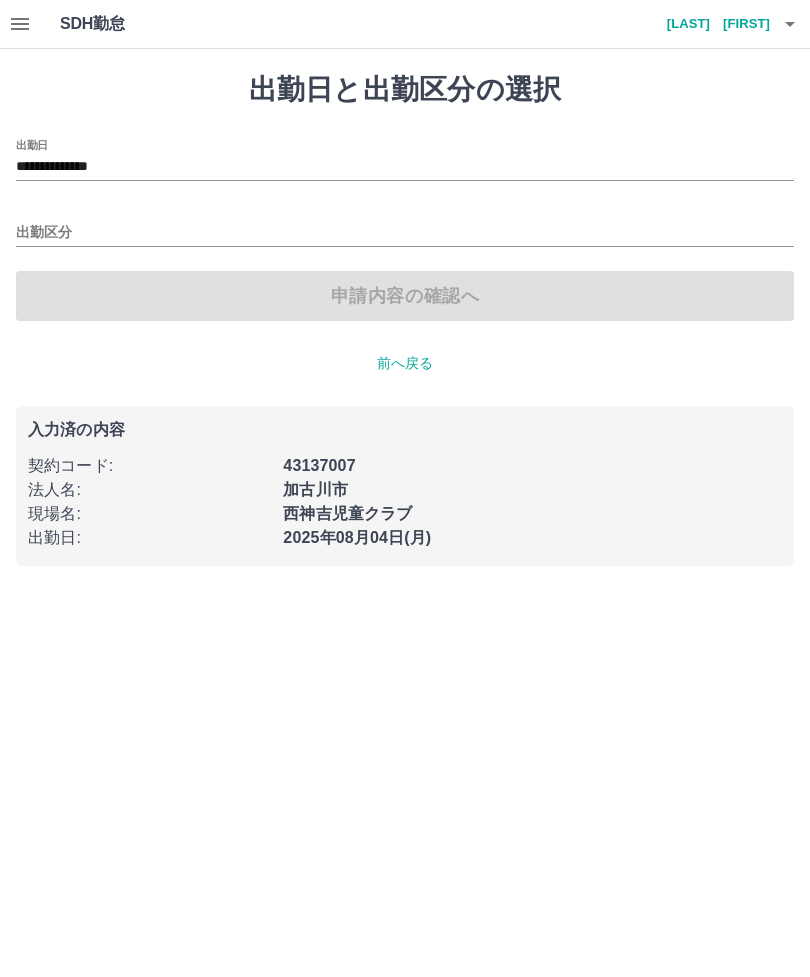 click on "出勤区分" at bounding box center (405, 233) 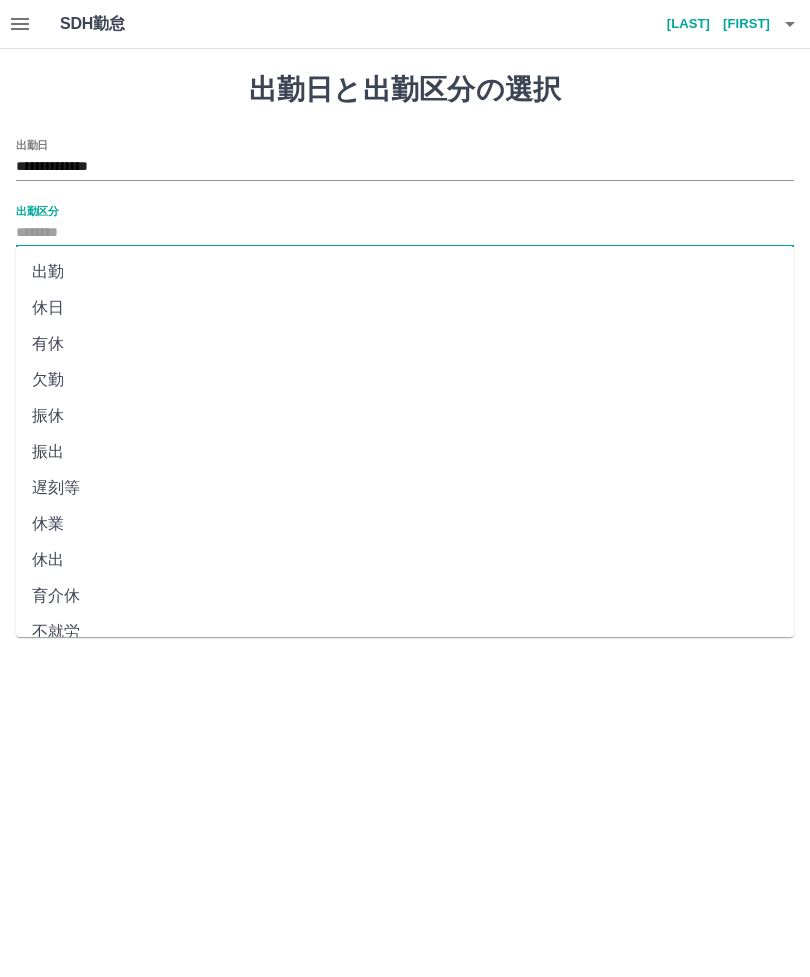 click on "出勤" at bounding box center (405, 272) 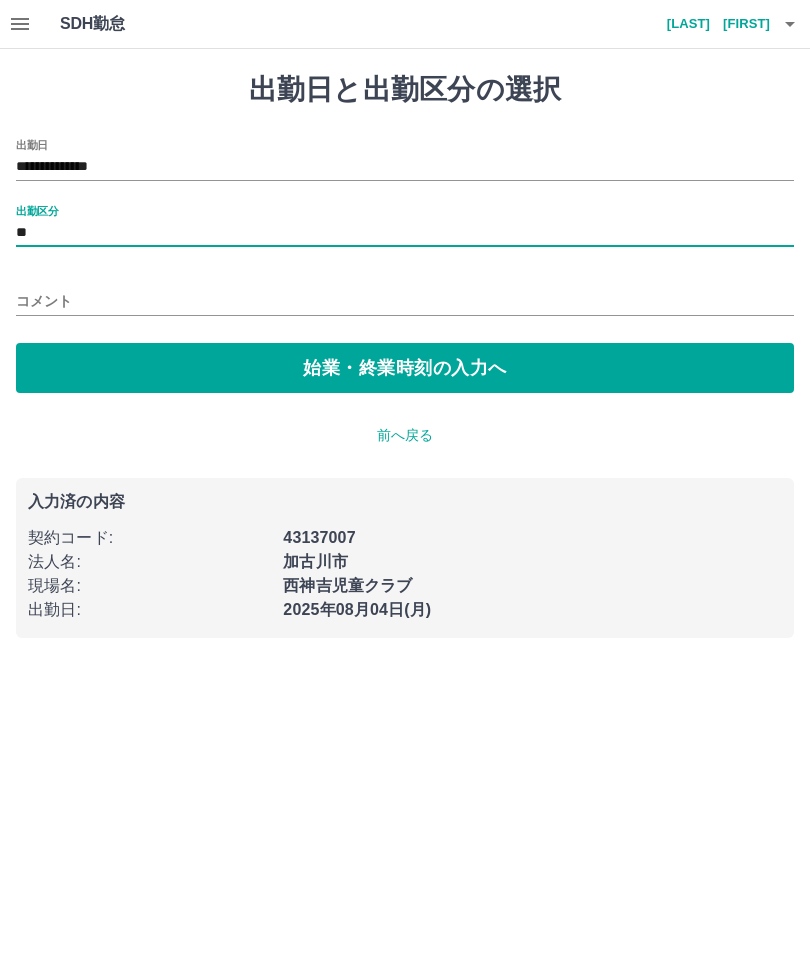 click on "コメント" at bounding box center [405, 301] 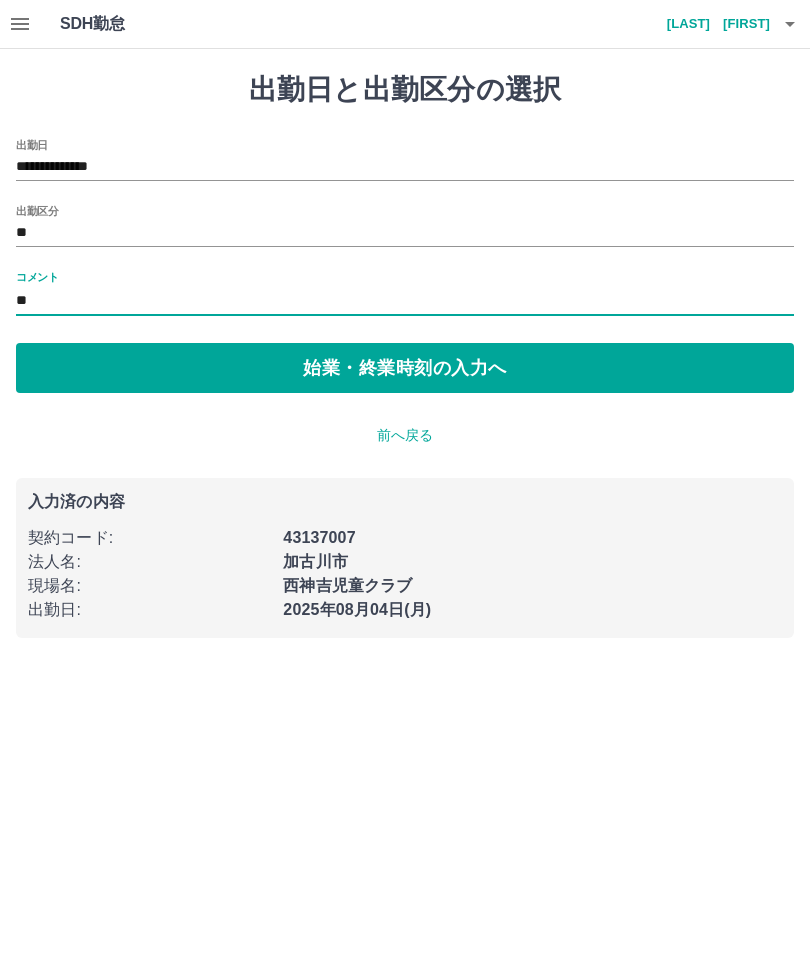type on "**" 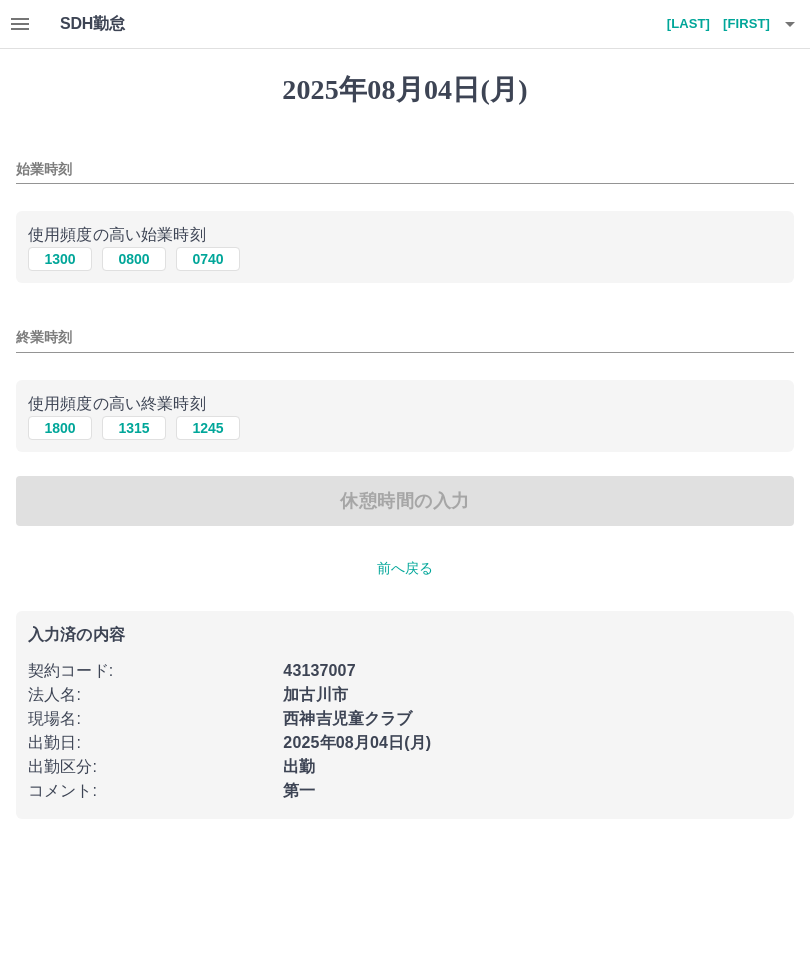click on "始業時刻" at bounding box center (405, 169) 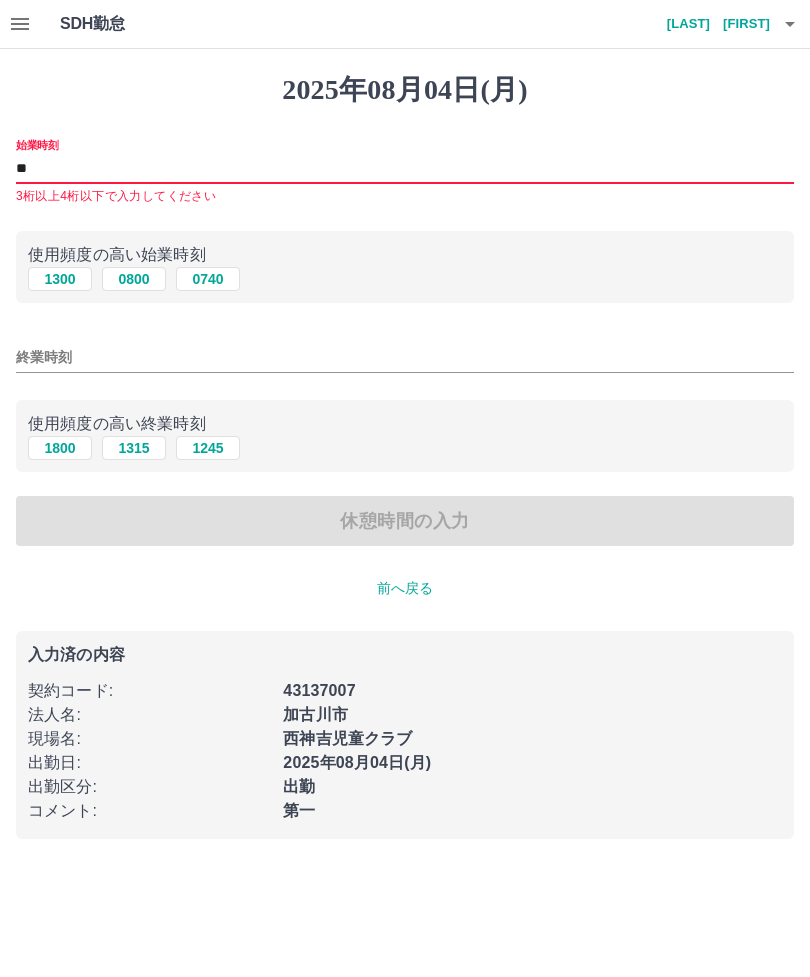 type on "*" 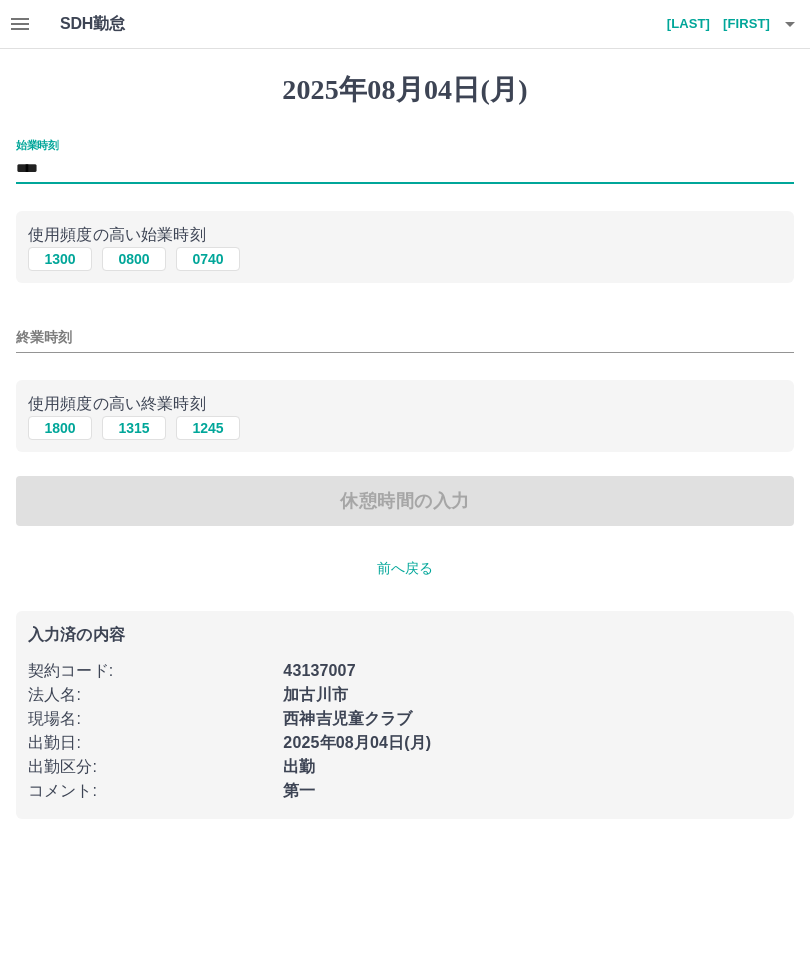 type on "****" 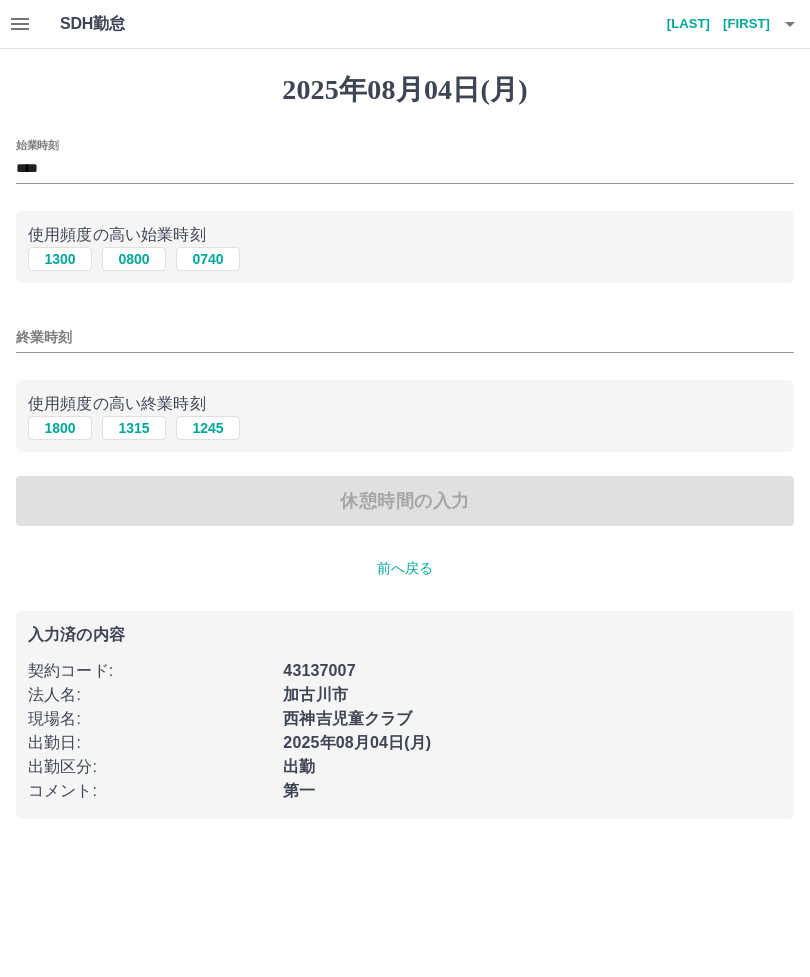 click on "終業時刻" at bounding box center [405, 331] 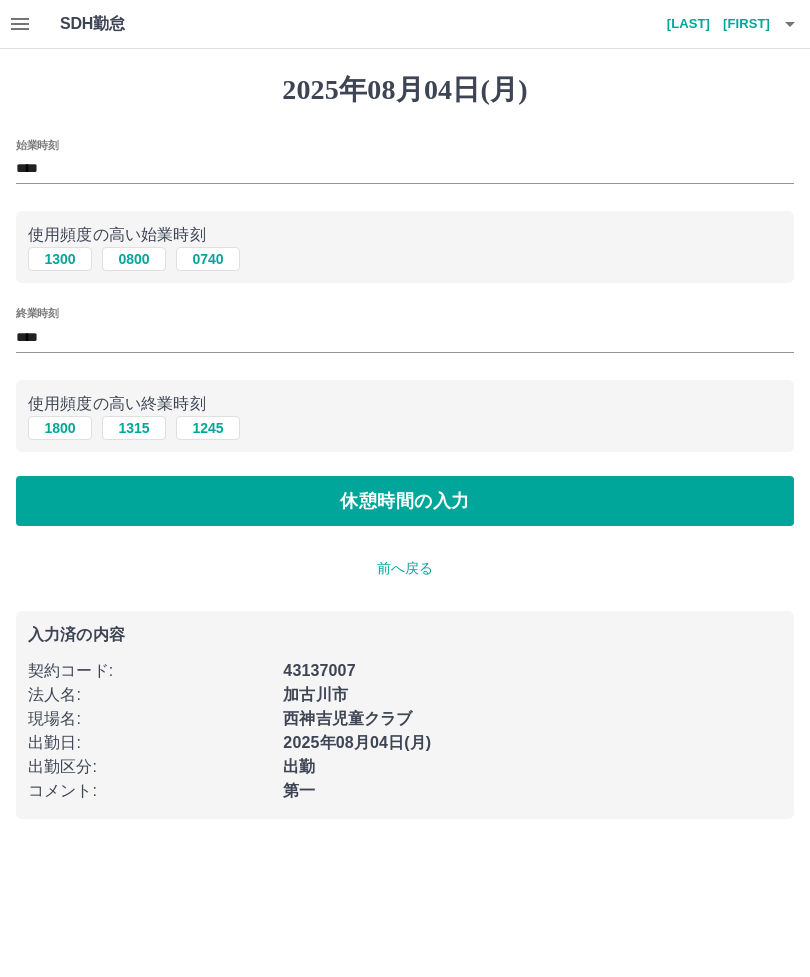click on "休憩時間の入力" at bounding box center [405, 501] 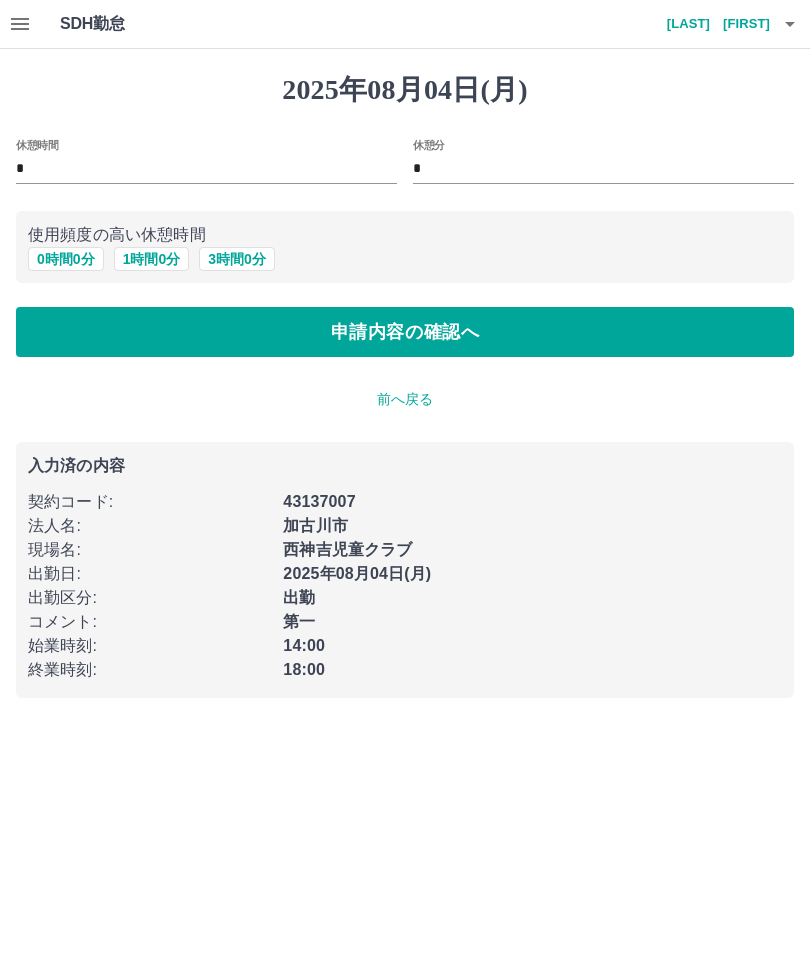 click on "申請内容の確認へ" at bounding box center [405, 332] 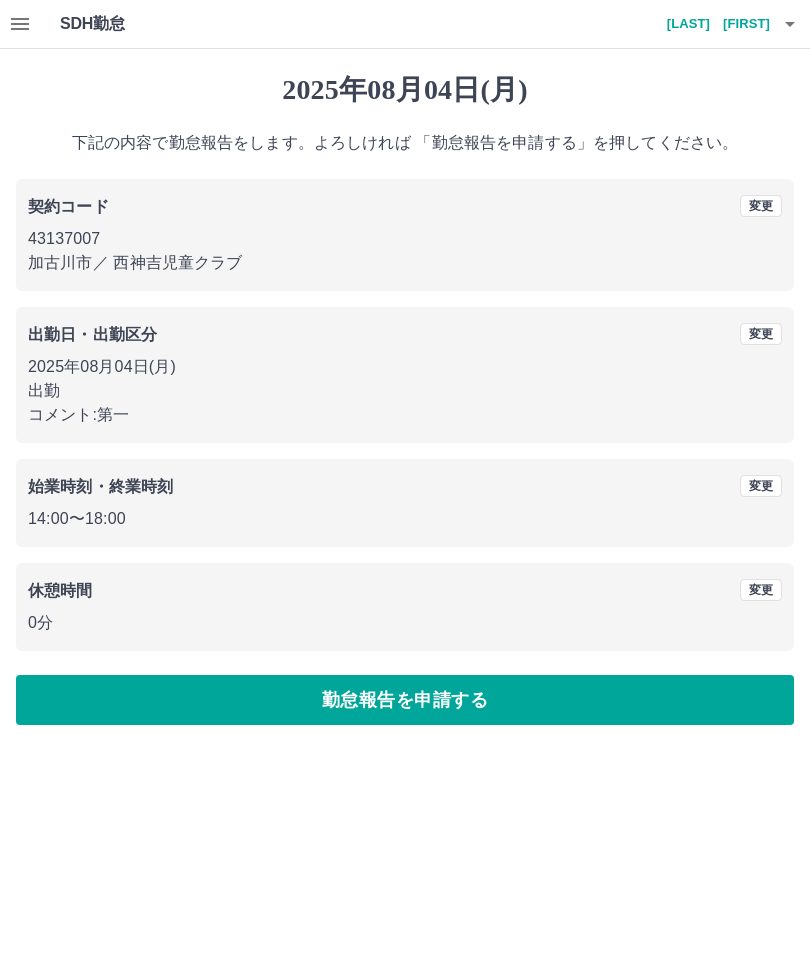 click on "勤怠報告を申請する" at bounding box center [405, 700] 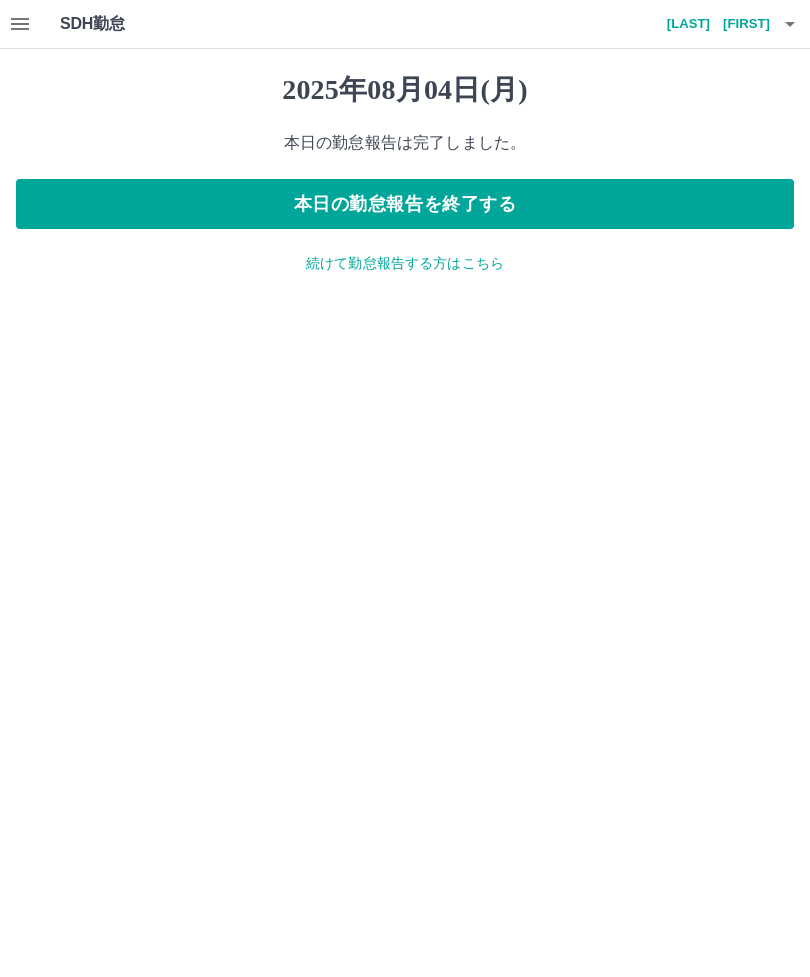 click on "本日の勤怠報告を終了する" at bounding box center [405, 204] 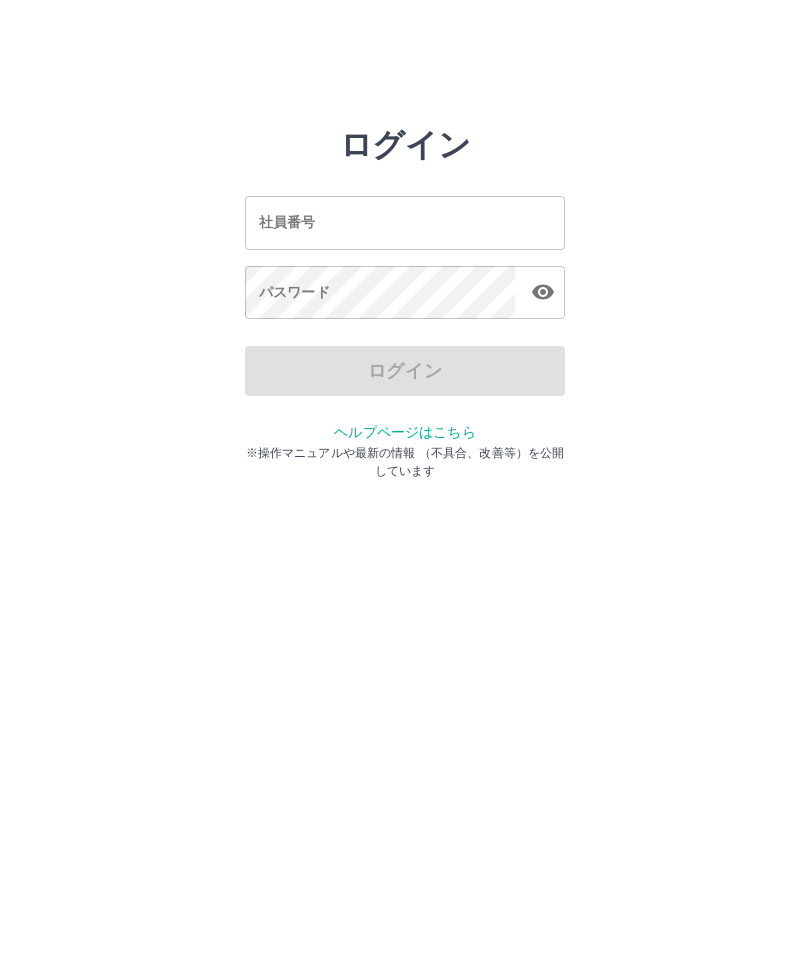 scroll, scrollTop: 0, scrollLeft: 0, axis: both 